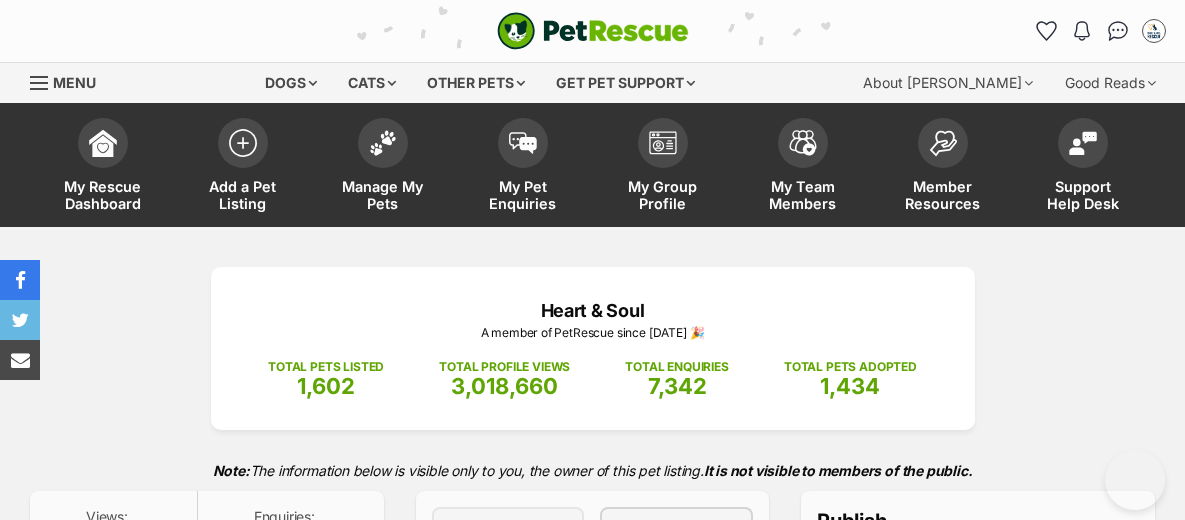 scroll, scrollTop: 33, scrollLeft: 0, axis: vertical 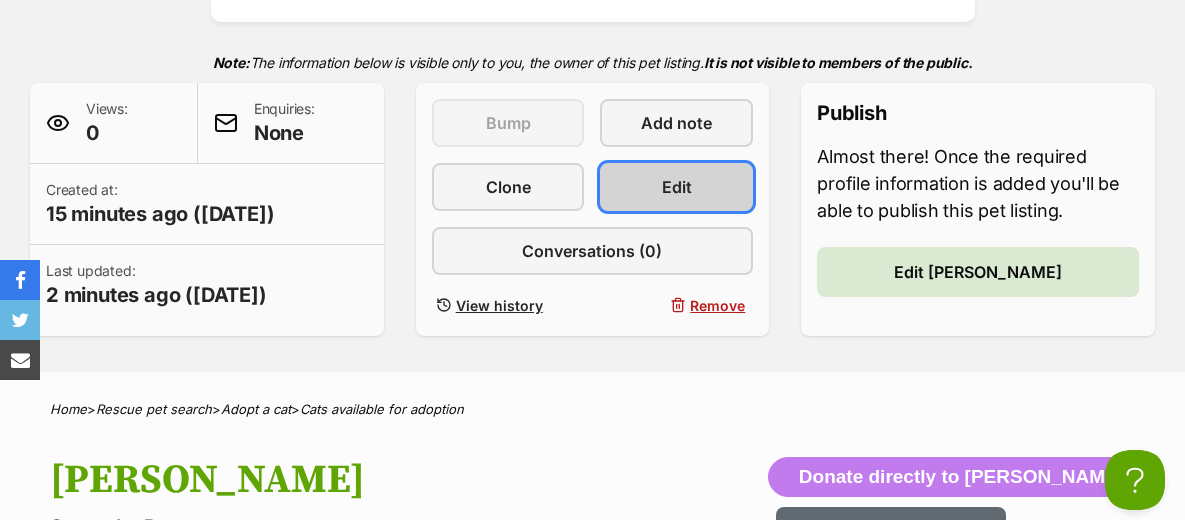 click on "Edit" at bounding box center (676, 187) 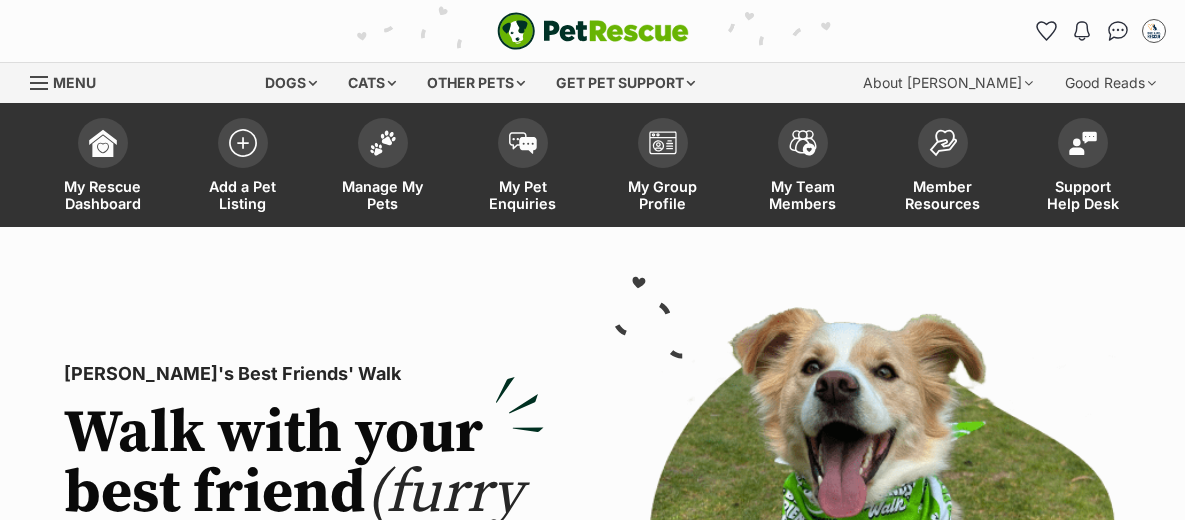 scroll, scrollTop: 0, scrollLeft: 0, axis: both 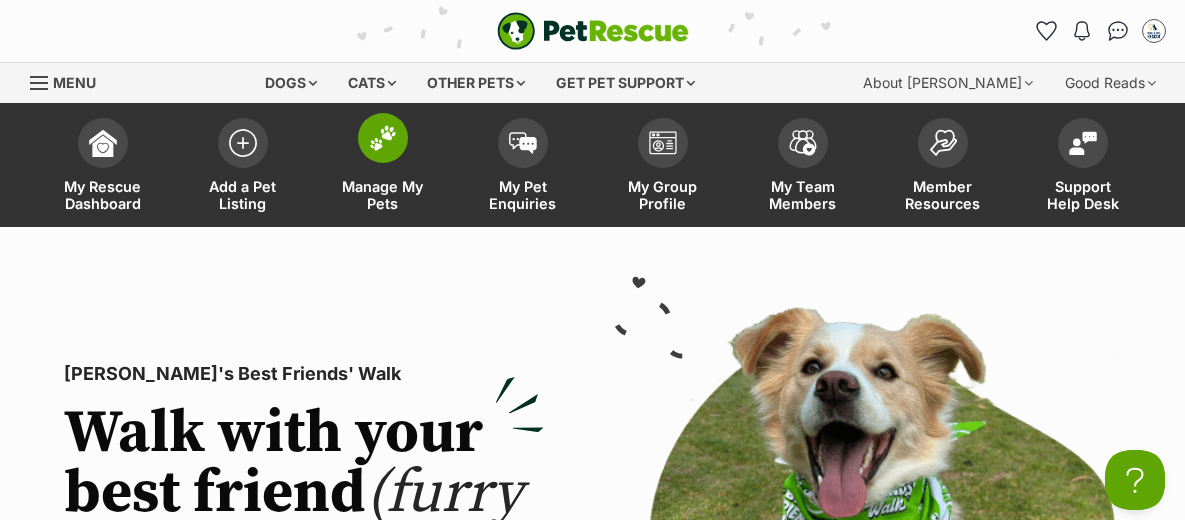 click on "Manage My Pets" at bounding box center (383, 167) 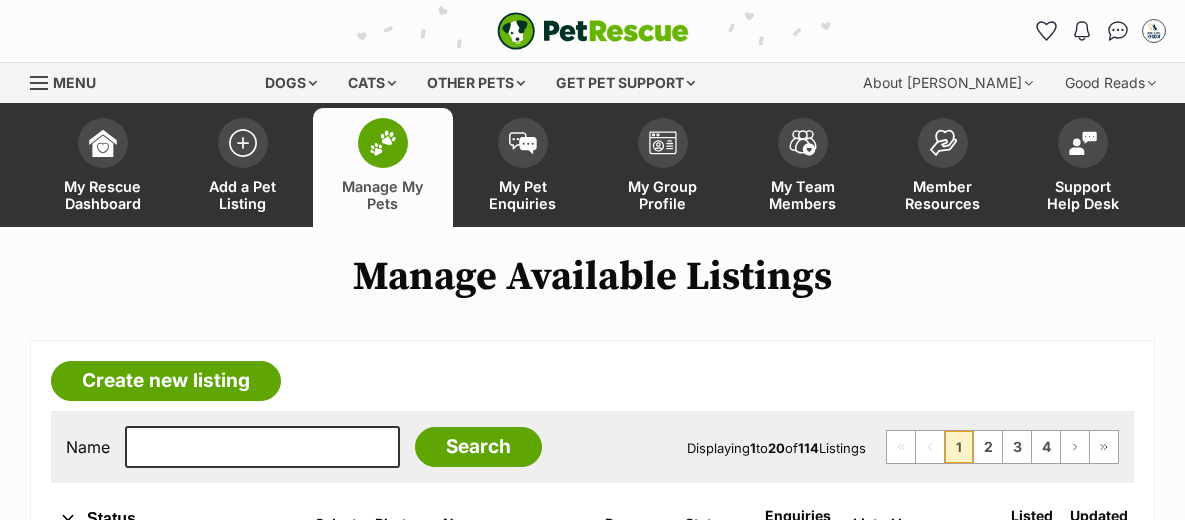 scroll, scrollTop: 0, scrollLeft: 0, axis: both 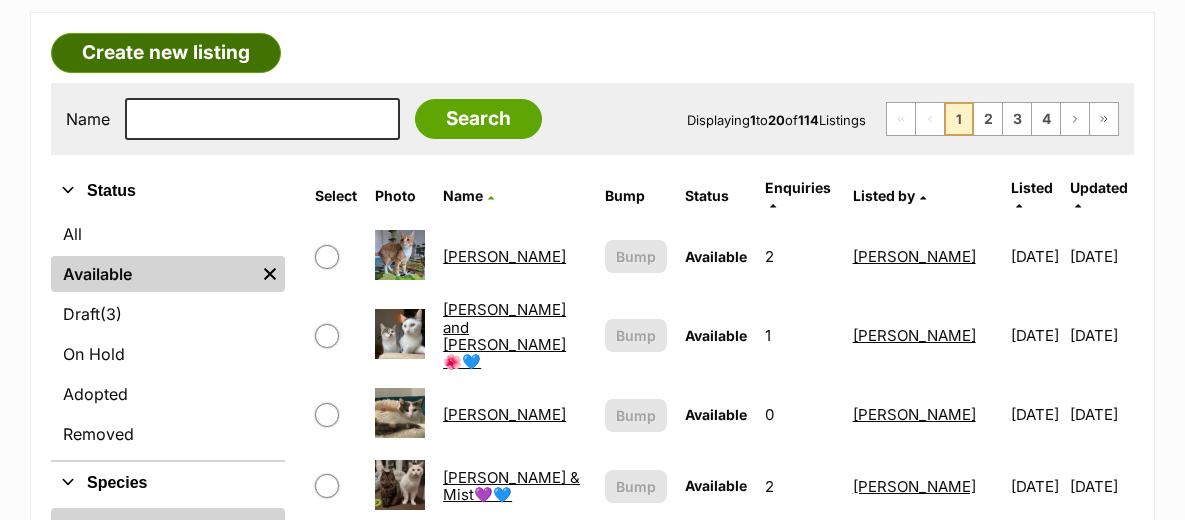 click on "Create new listing" at bounding box center [166, 53] 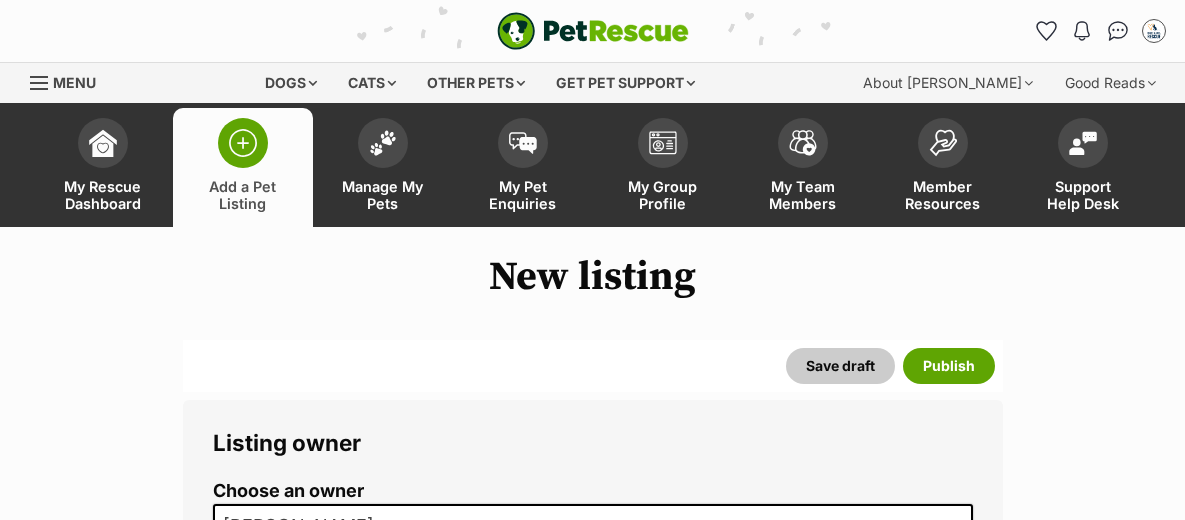 scroll, scrollTop: 0, scrollLeft: 0, axis: both 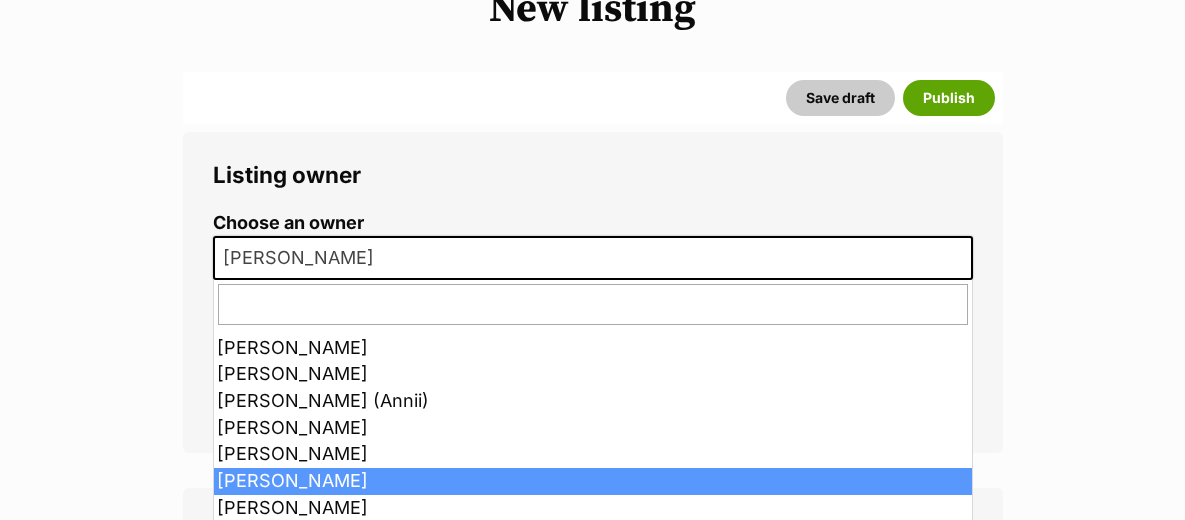 click on "[PERSON_NAME]" at bounding box center (593, 258) 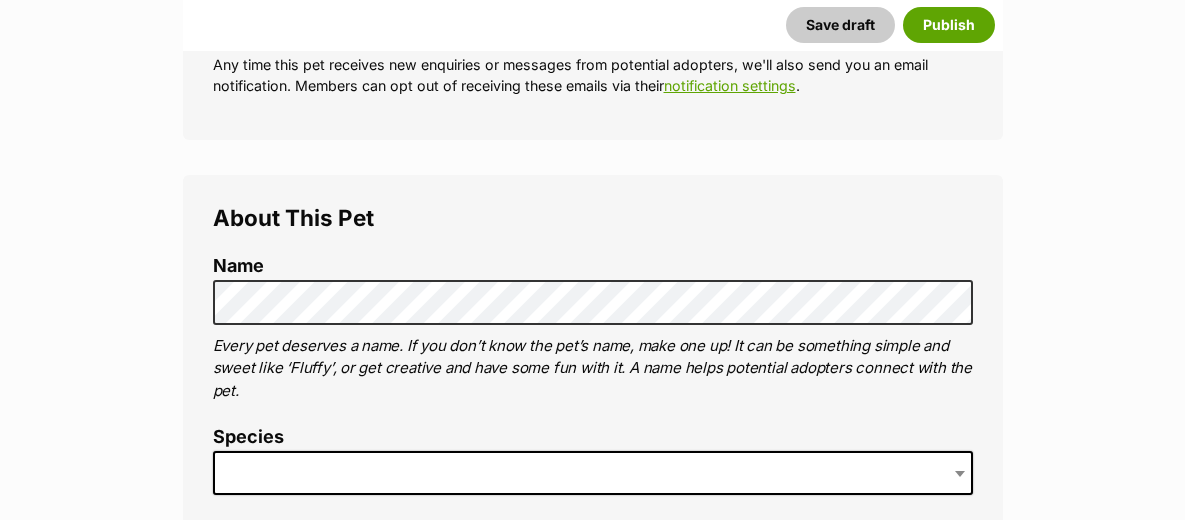 scroll, scrollTop: 589, scrollLeft: 0, axis: vertical 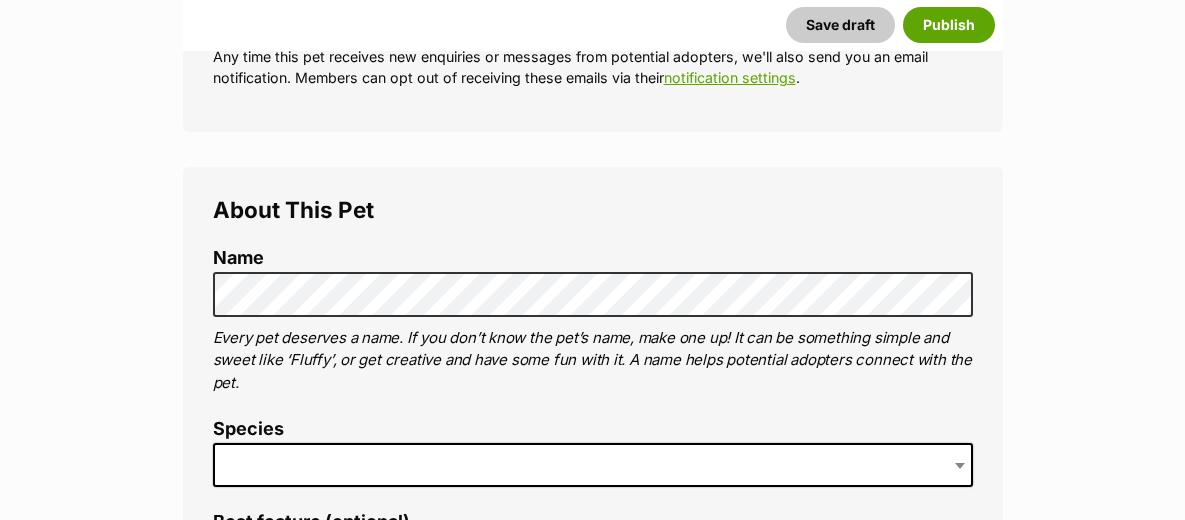 click at bounding box center [593, 465] 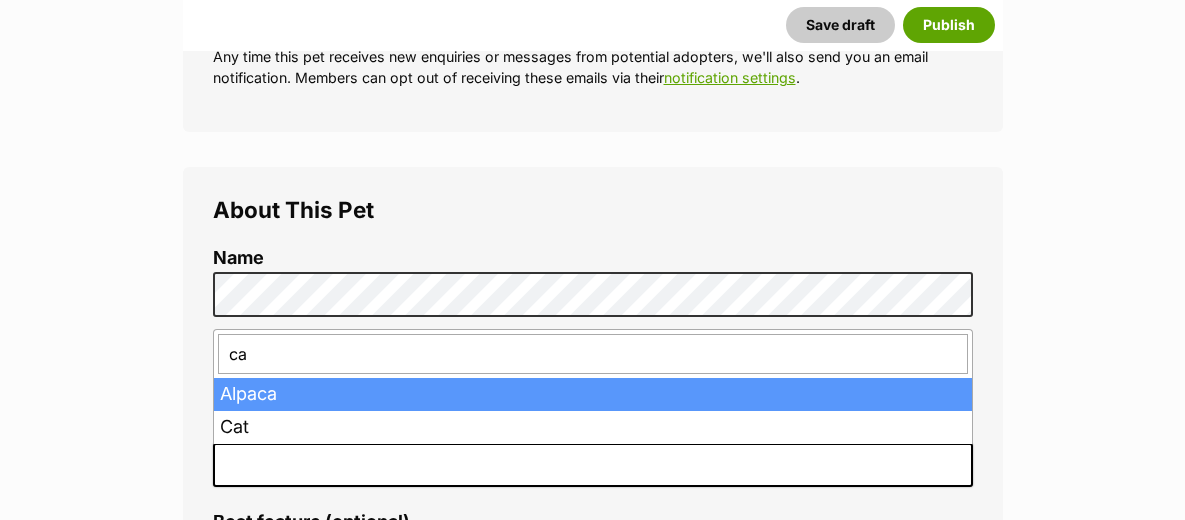 type on "cat" 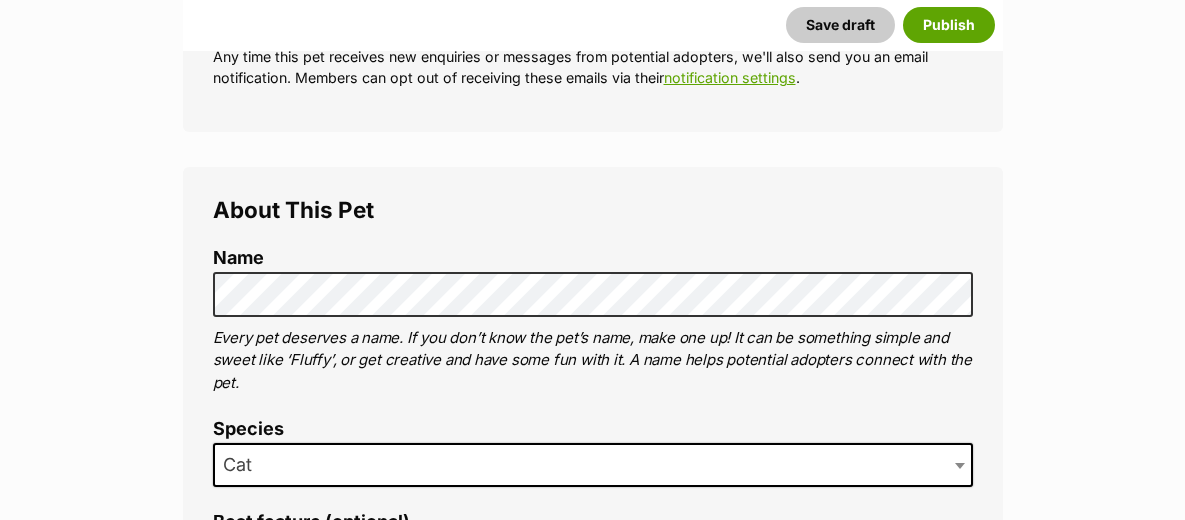 scroll, scrollTop: 603, scrollLeft: 0, axis: vertical 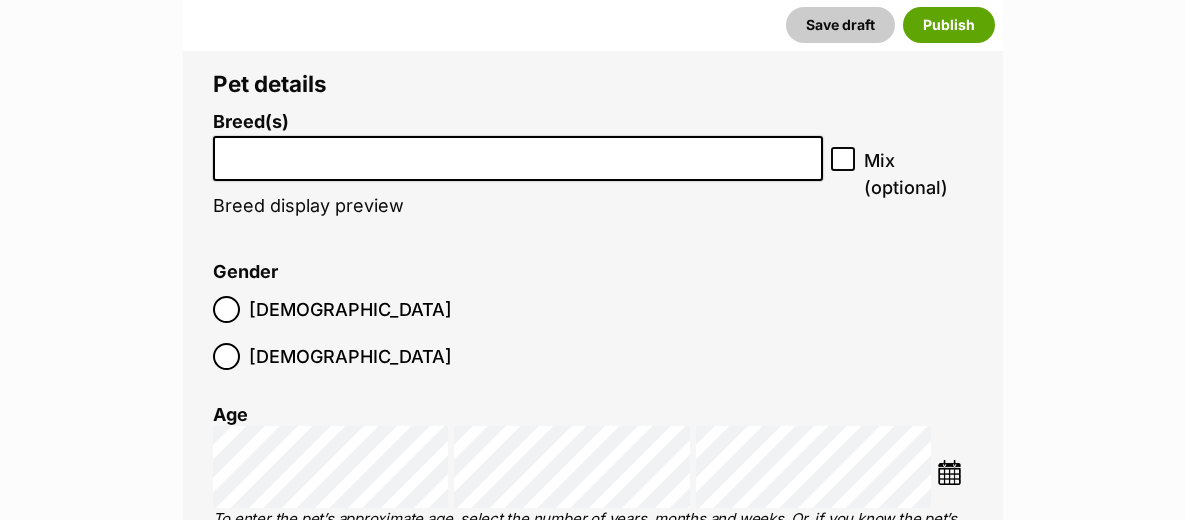 click at bounding box center [518, 153] 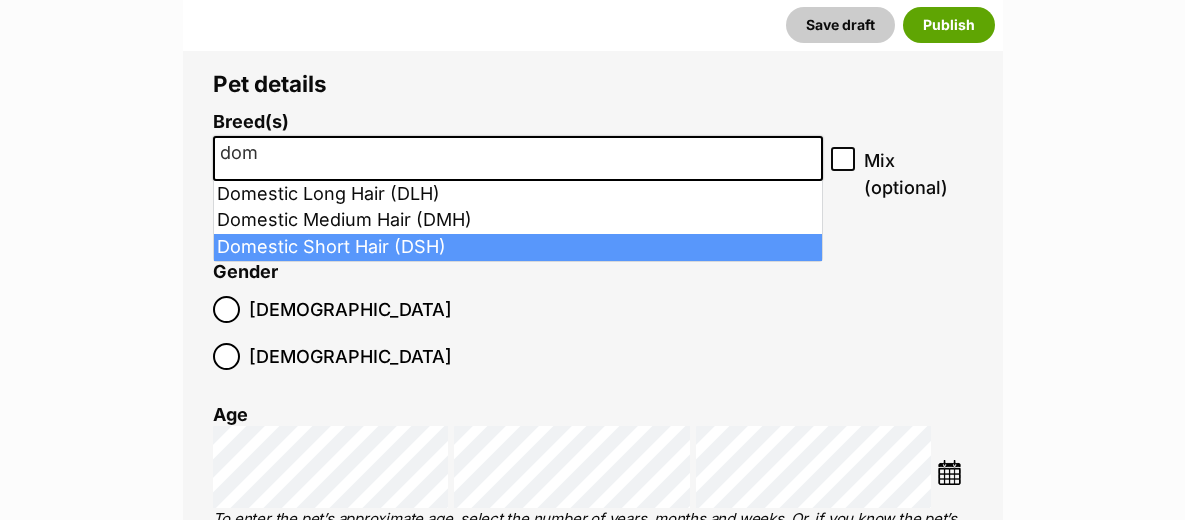 type on "dom" 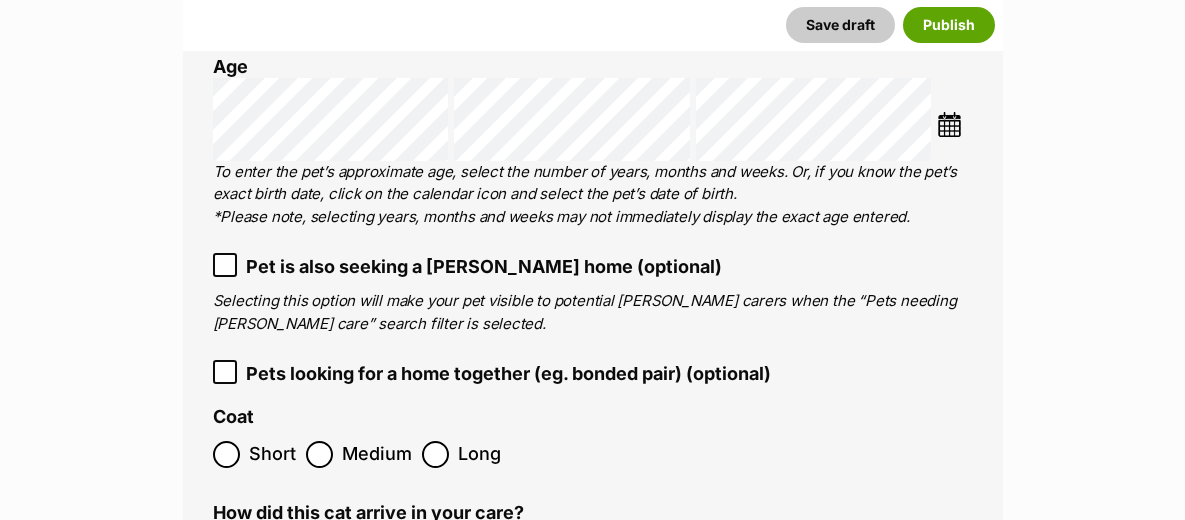 scroll, scrollTop: 2915, scrollLeft: 0, axis: vertical 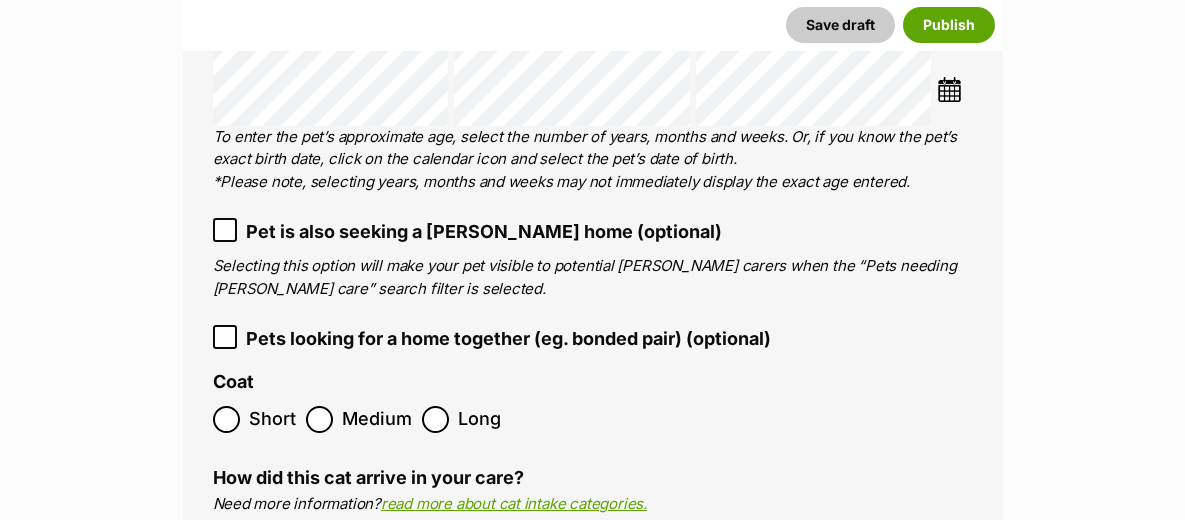 click on "Short
Medium
Long" at bounding box center [593, 419] 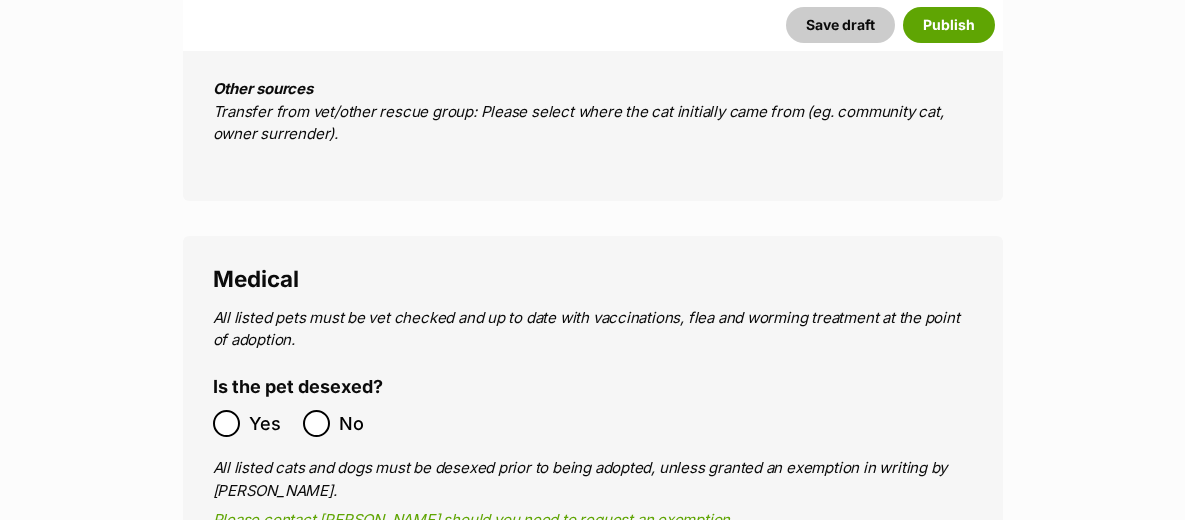 scroll, scrollTop: 3643, scrollLeft: 0, axis: vertical 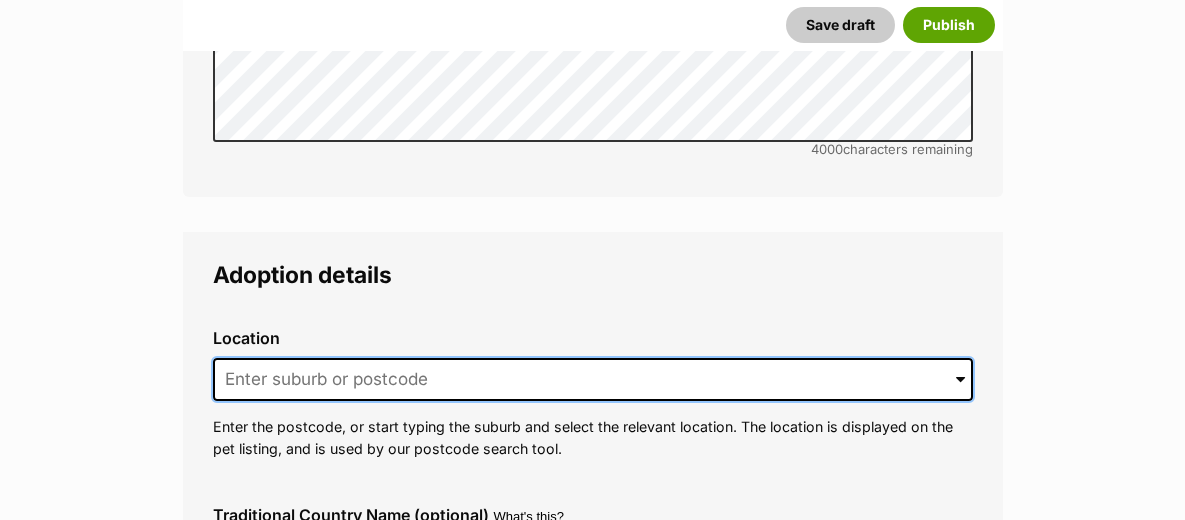click at bounding box center (593, 380) 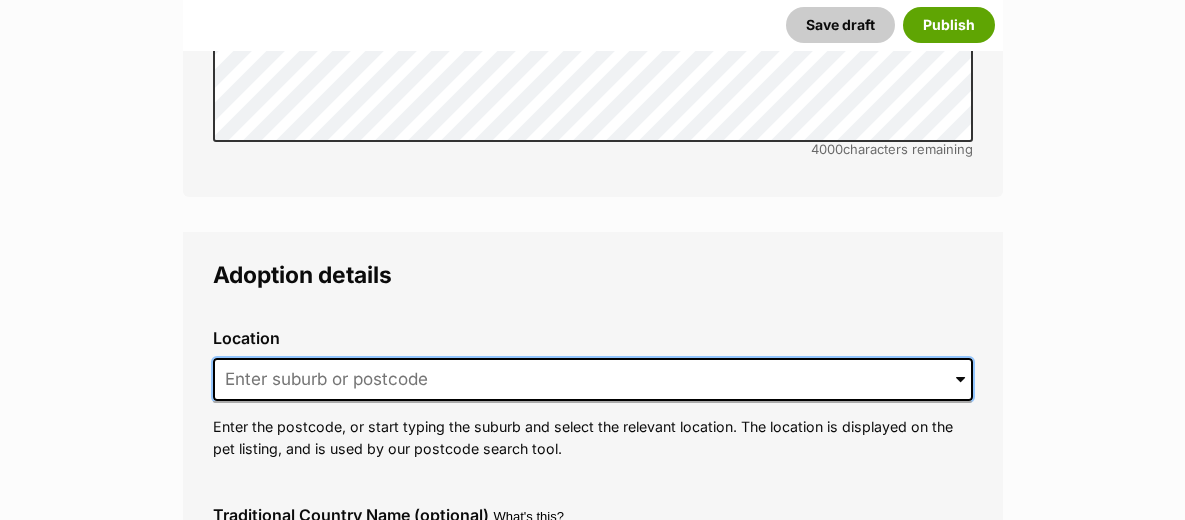 click at bounding box center [593, 380] 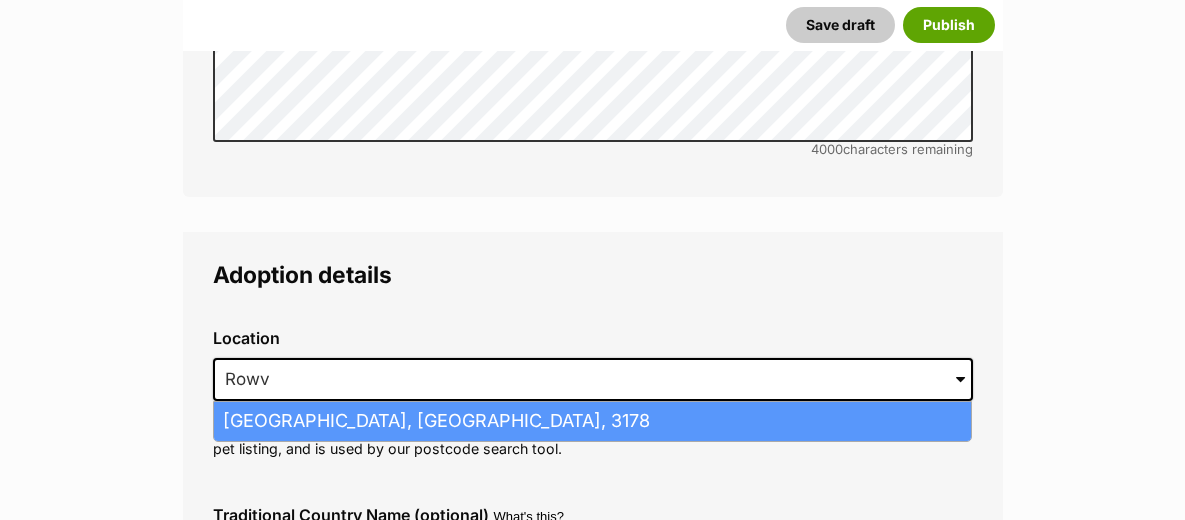 click on "Rowville, Victoria, 3178" at bounding box center [592, 421] 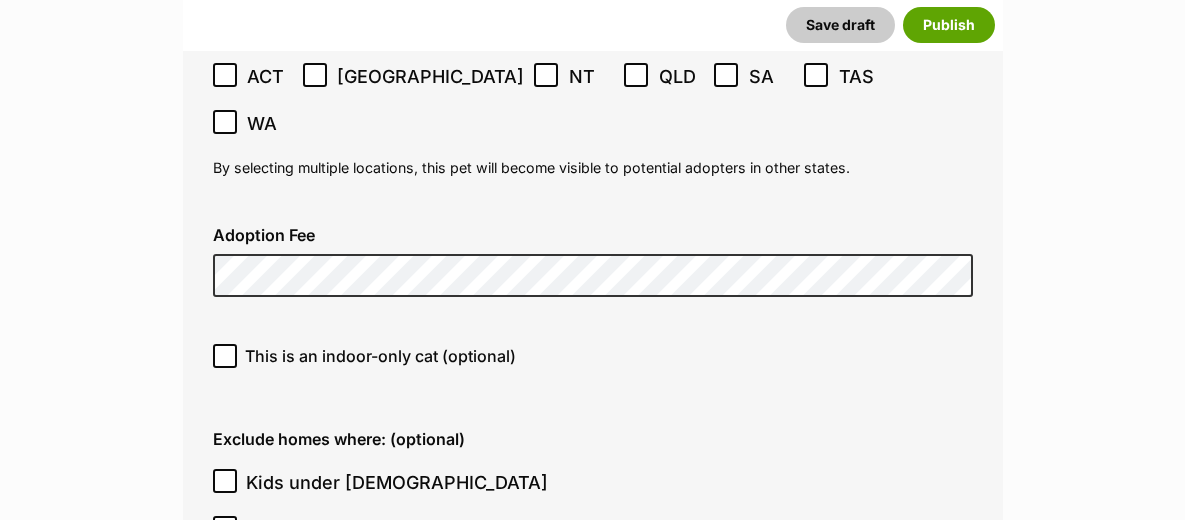 scroll, scrollTop: 5462, scrollLeft: 0, axis: vertical 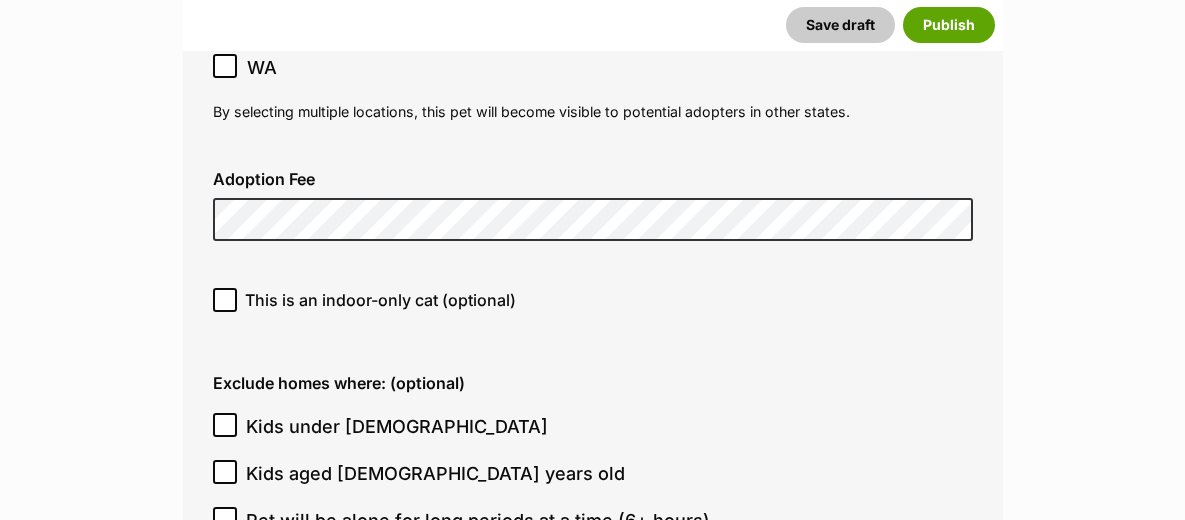 click 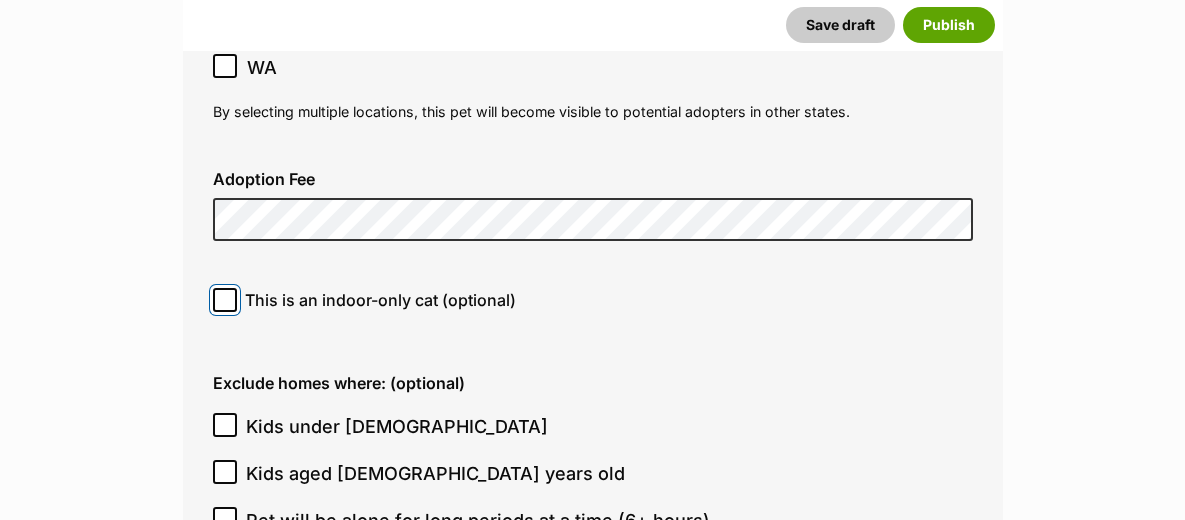 click on "This is an indoor-only cat (optional)" at bounding box center (225, 300) 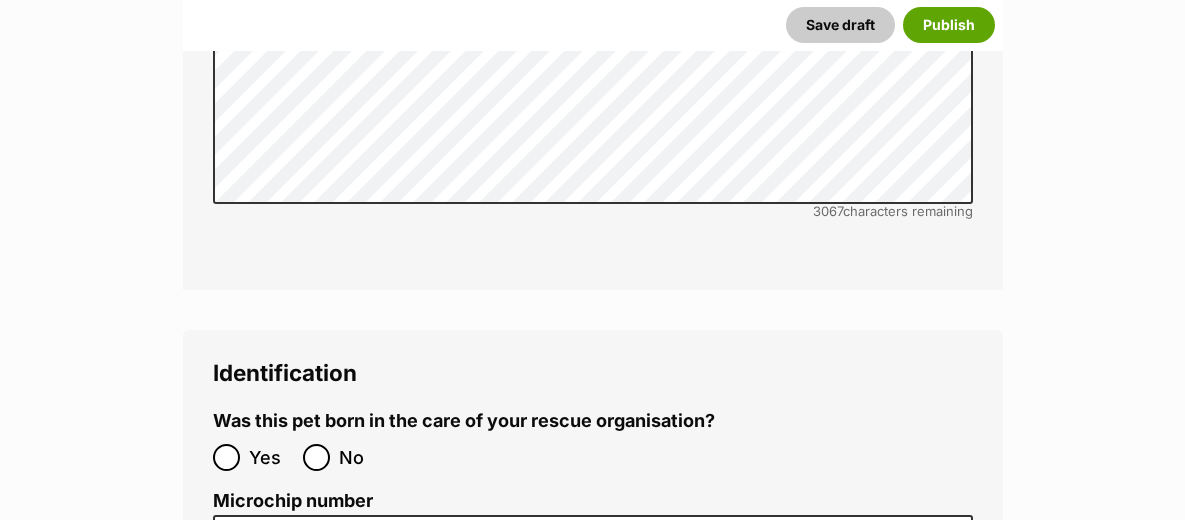scroll, scrollTop: 6776, scrollLeft: 0, axis: vertical 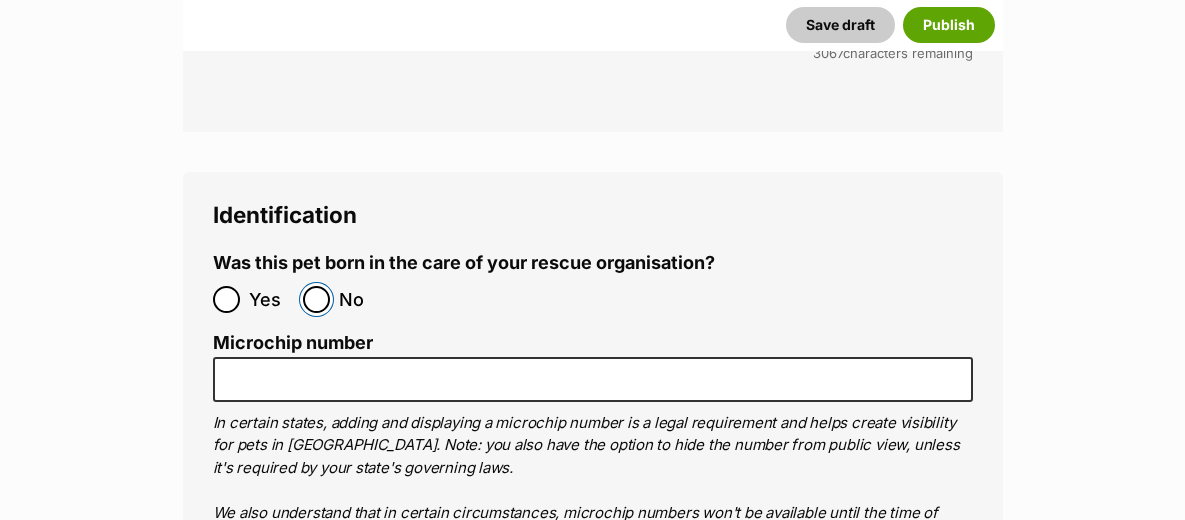 click on "No" at bounding box center [316, 299] 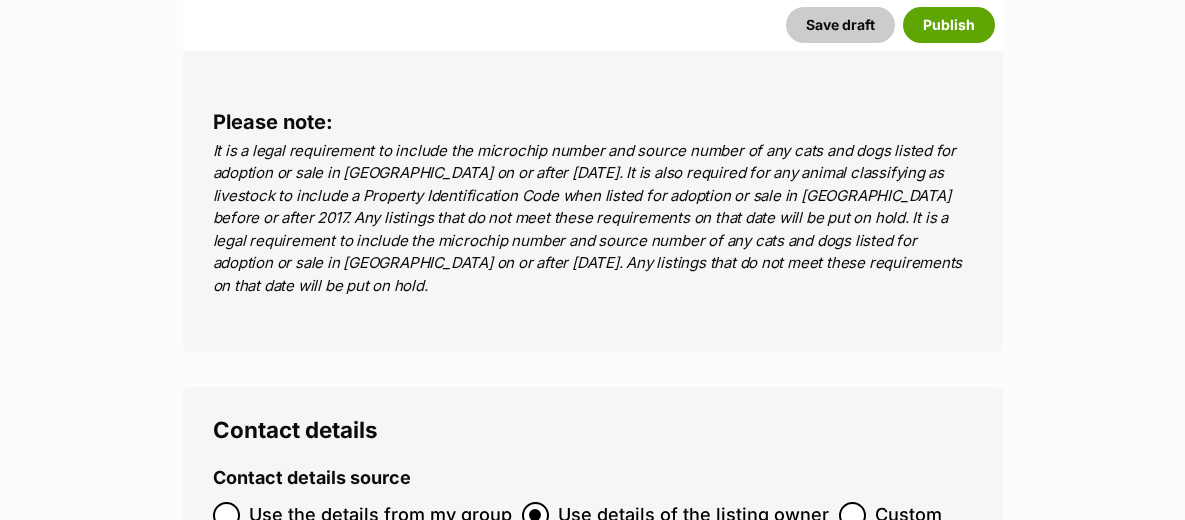 scroll, scrollTop: 7598, scrollLeft: 0, axis: vertical 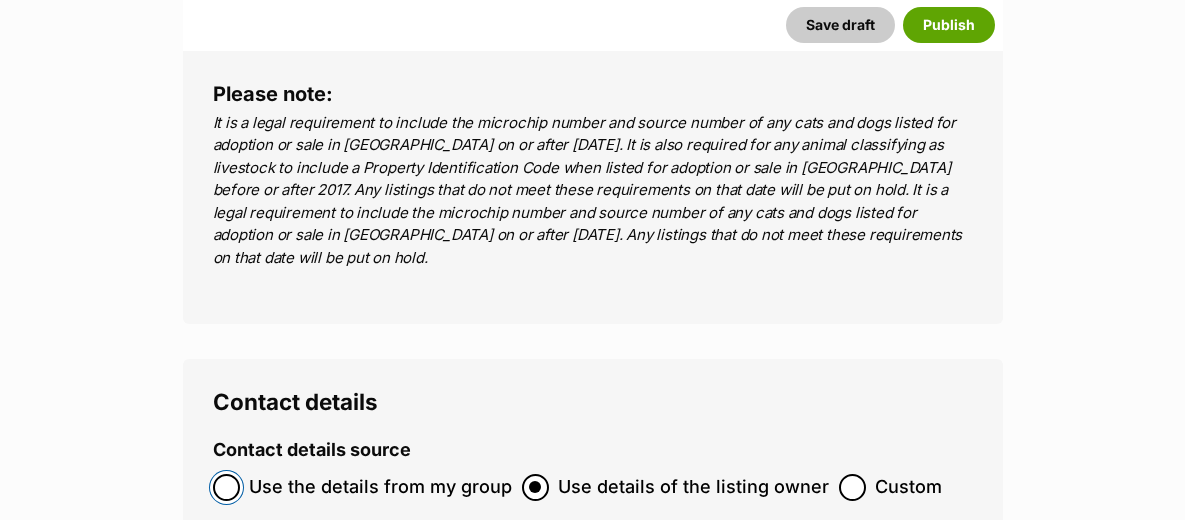 click on "Use the details from my group" at bounding box center (226, 487) 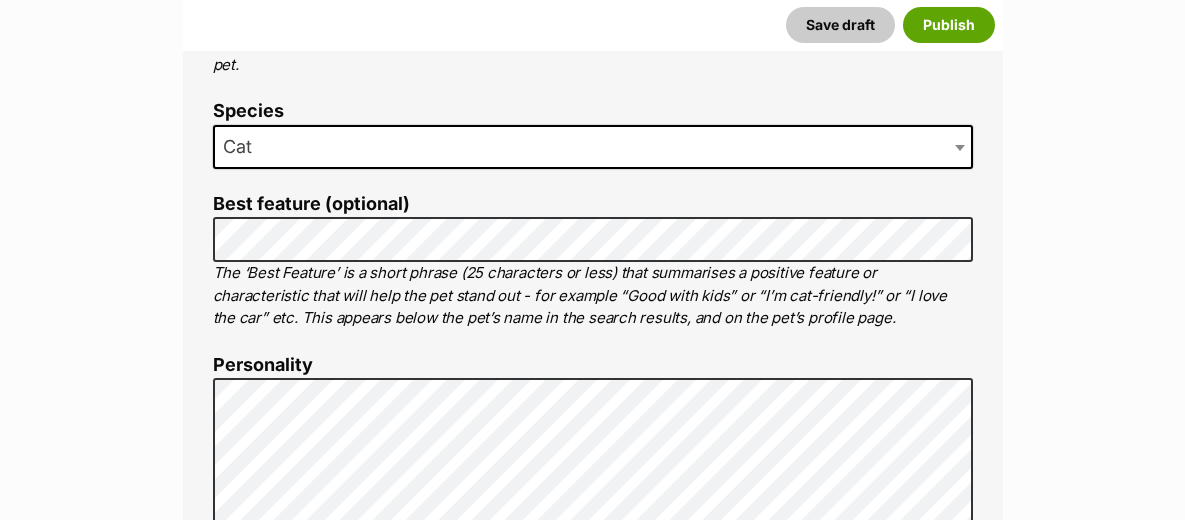 scroll, scrollTop: 1011, scrollLeft: 0, axis: vertical 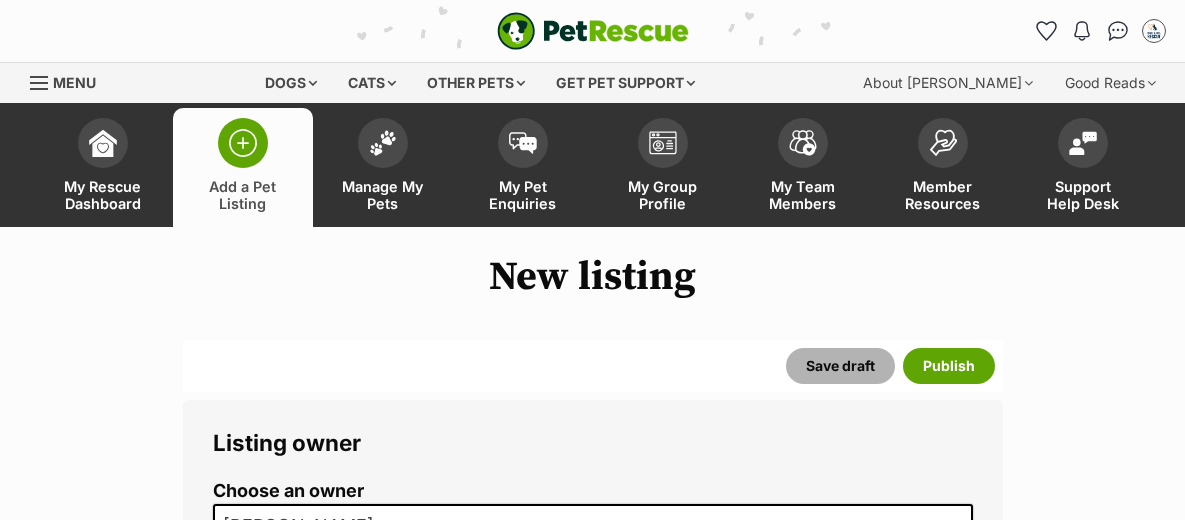 click on "Save draft" at bounding box center [840, 366] 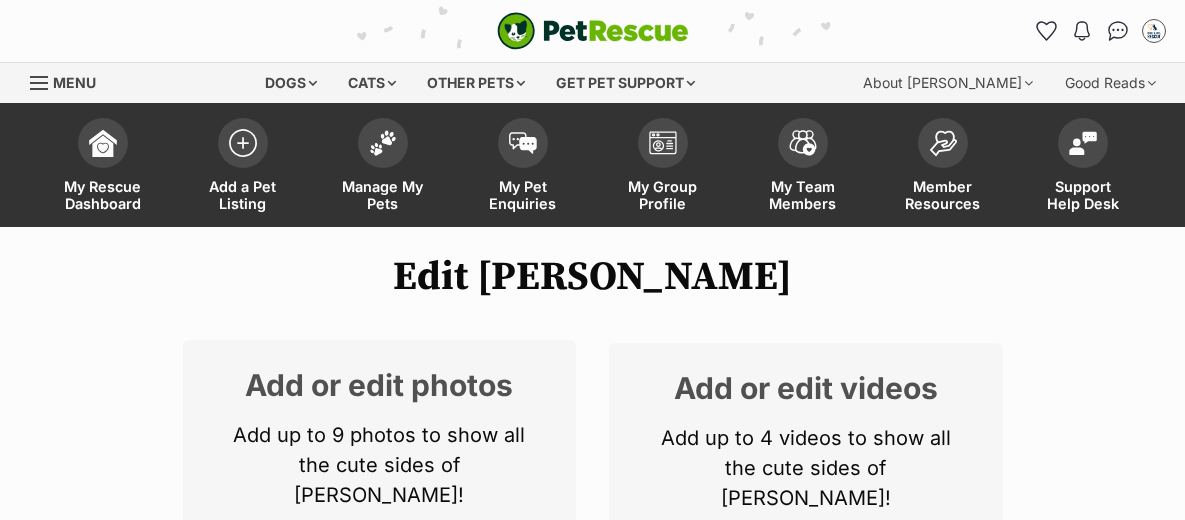 scroll, scrollTop: 2345, scrollLeft: 0, axis: vertical 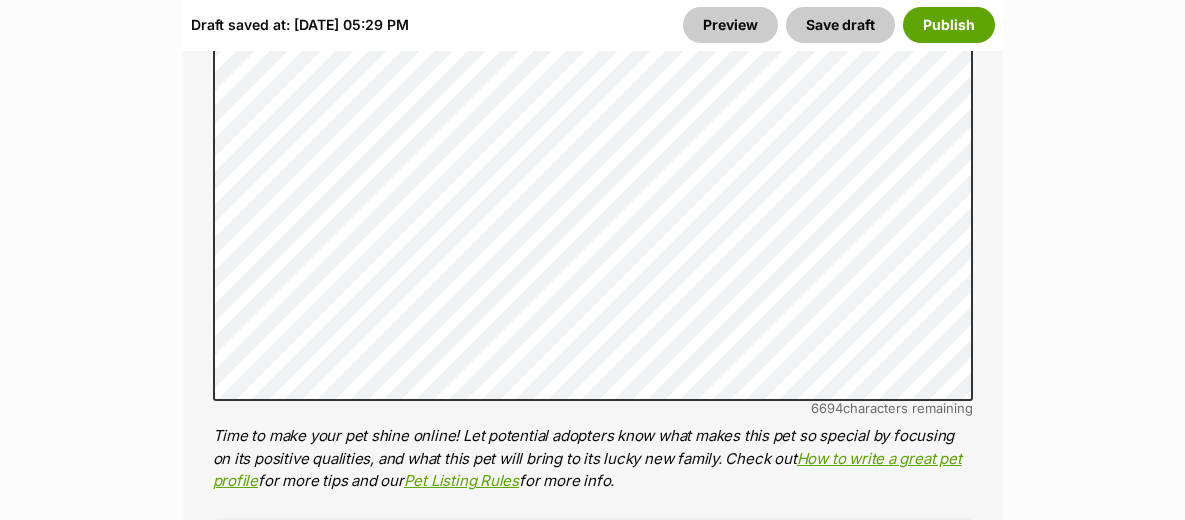 click on "Skip to main content
Log in to favourite this pet
Log in
Or sign up
Search PetRescue
Search for a pet, rescue group or article
Please select PetRescue ID
Pet name
Group
Article
Go
E.g. enter a pet's id into the search.
E.g. enter a pet's name into the search.
E.g. enter a rescue groups's name.
E.g. enter in a keyword to find an article.
Log in to set up alerts
Log in
Or sign up
Close Sidebar
Welcome, Lexi Gobbart!
Log out
Find pets to [PERSON_NAME] or adopt
Browse for dogs and puppies
Browse for cats and kittens
Browse for other pets
Search the website
Pets needing [PERSON_NAME] care
All pets
Keyword search
Rescue directory
My account
Favourites
Alerts
Pet alert matches
Account settings
Account details
Change password" at bounding box center [592, 3309] 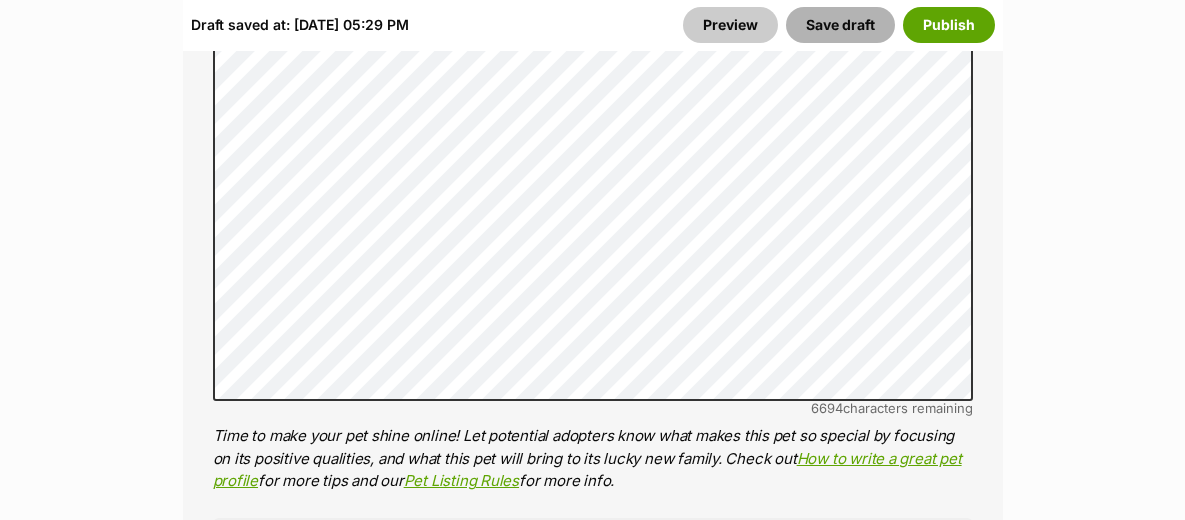 click on "Save draft" at bounding box center (840, 25) 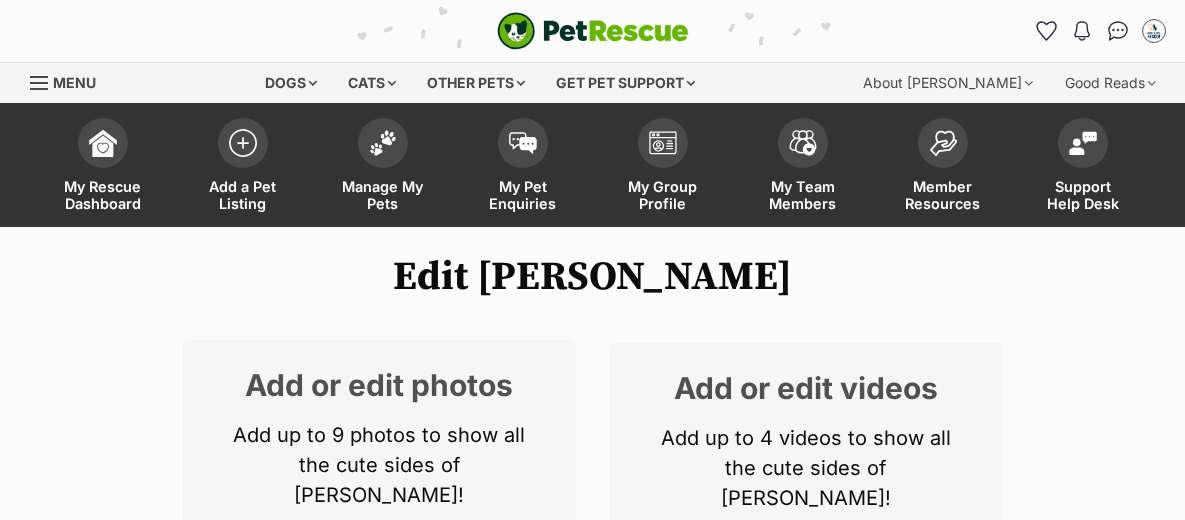 scroll, scrollTop: 0, scrollLeft: 0, axis: both 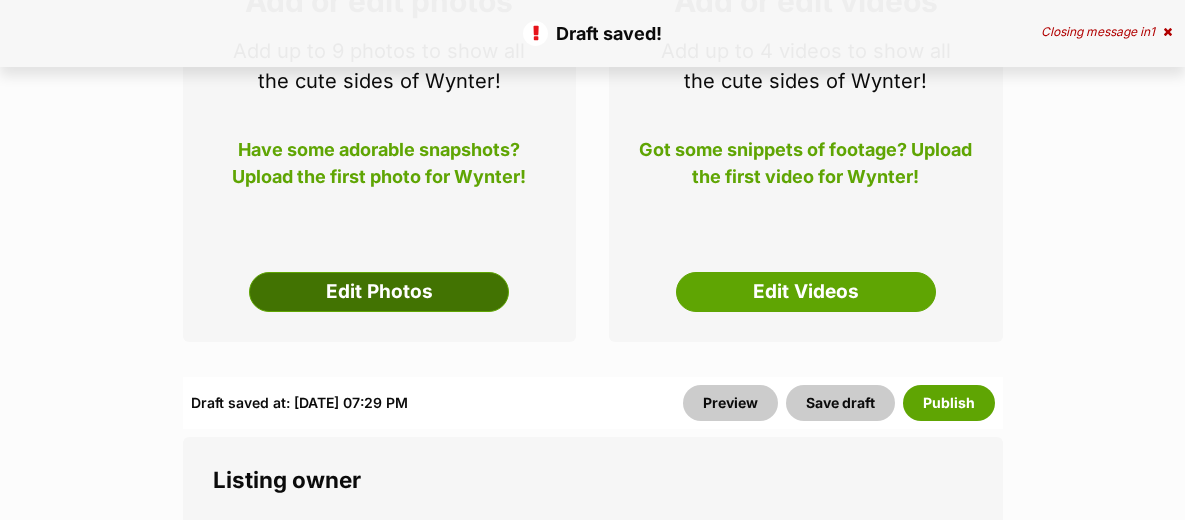 click on "Edit Photos" at bounding box center (379, 292) 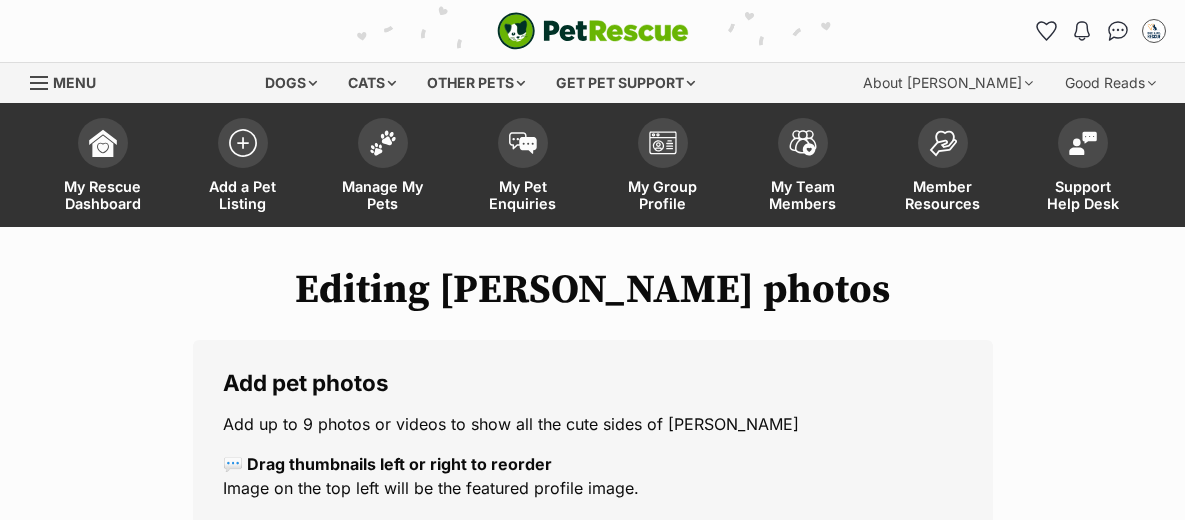 scroll, scrollTop: 0, scrollLeft: 0, axis: both 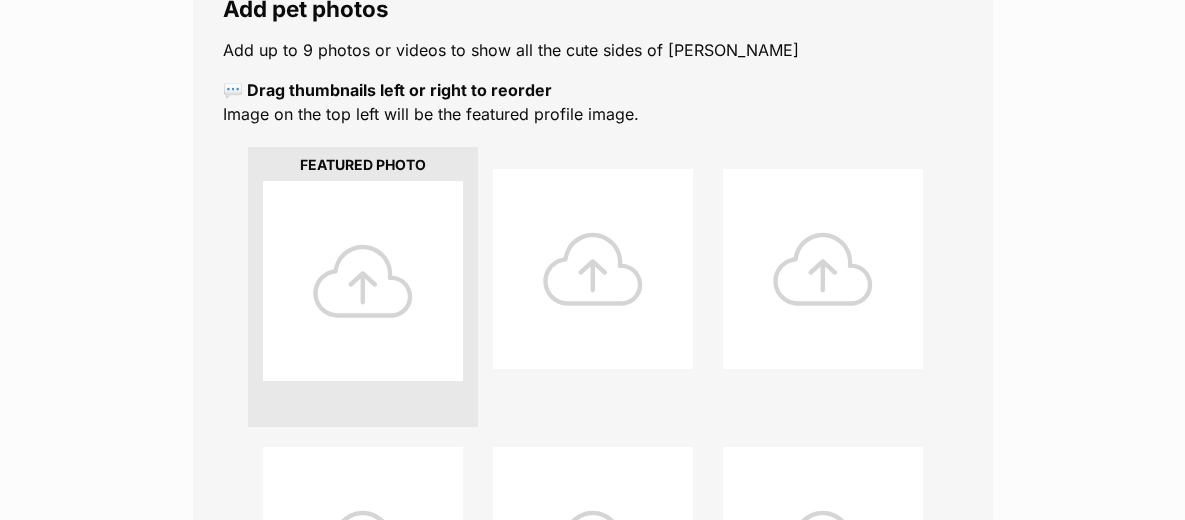 click at bounding box center (363, 281) 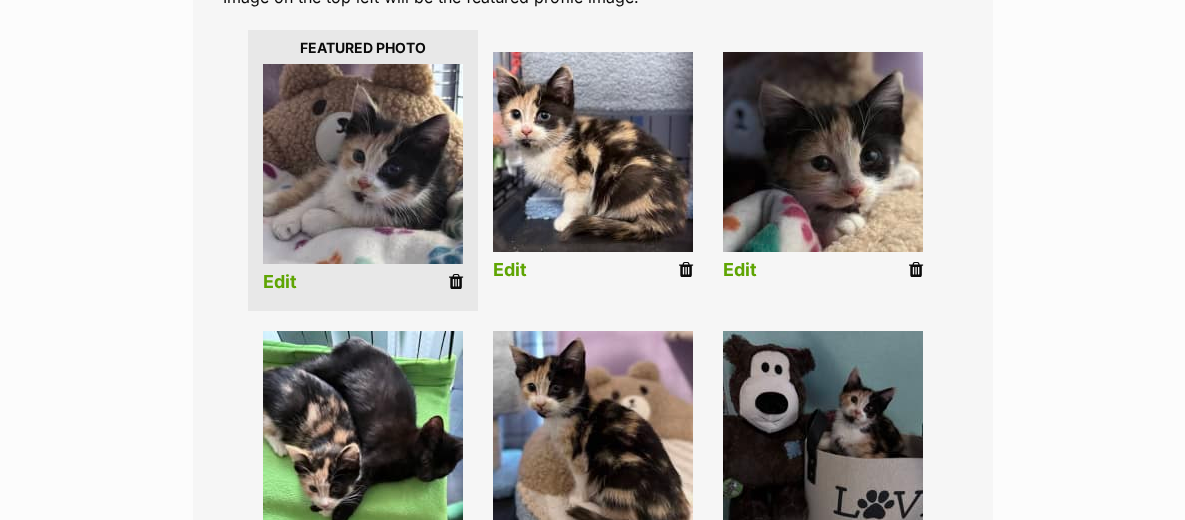 scroll, scrollTop: 494, scrollLeft: 0, axis: vertical 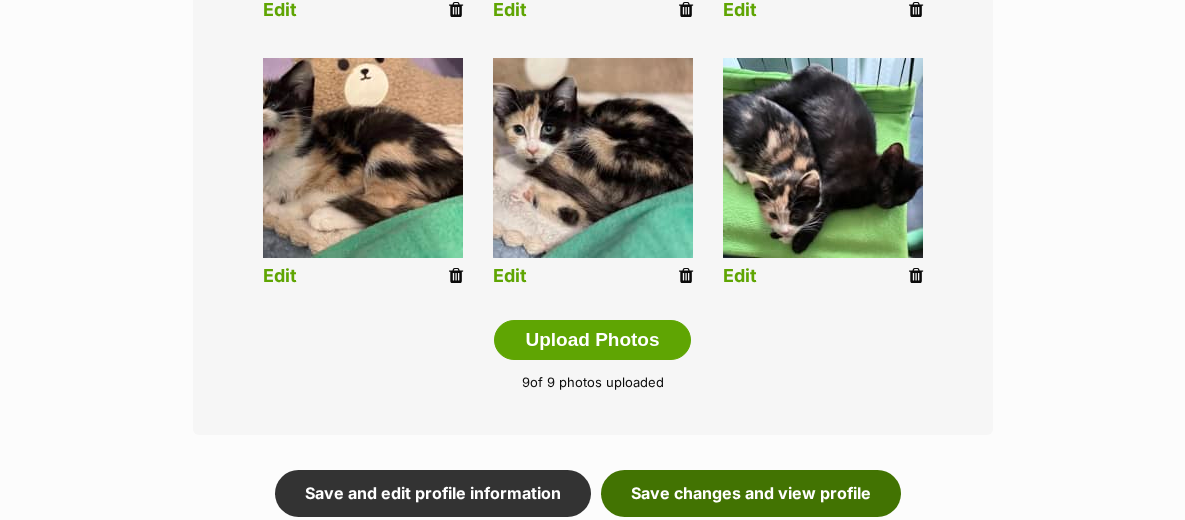 click on "Save changes and view profile" at bounding box center [751, 493] 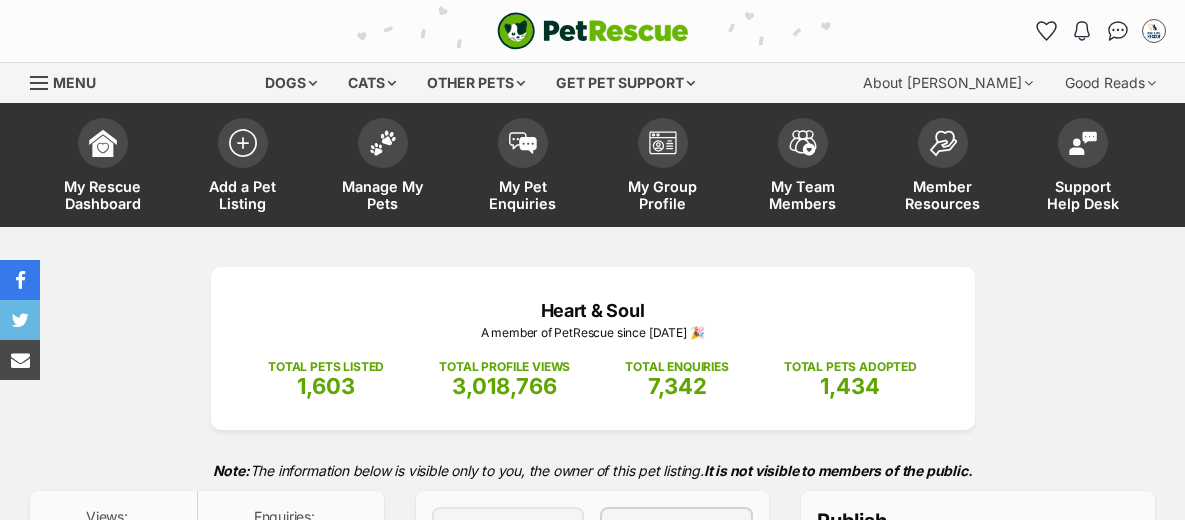 scroll, scrollTop: 0, scrollLeft: 0, axis: both 